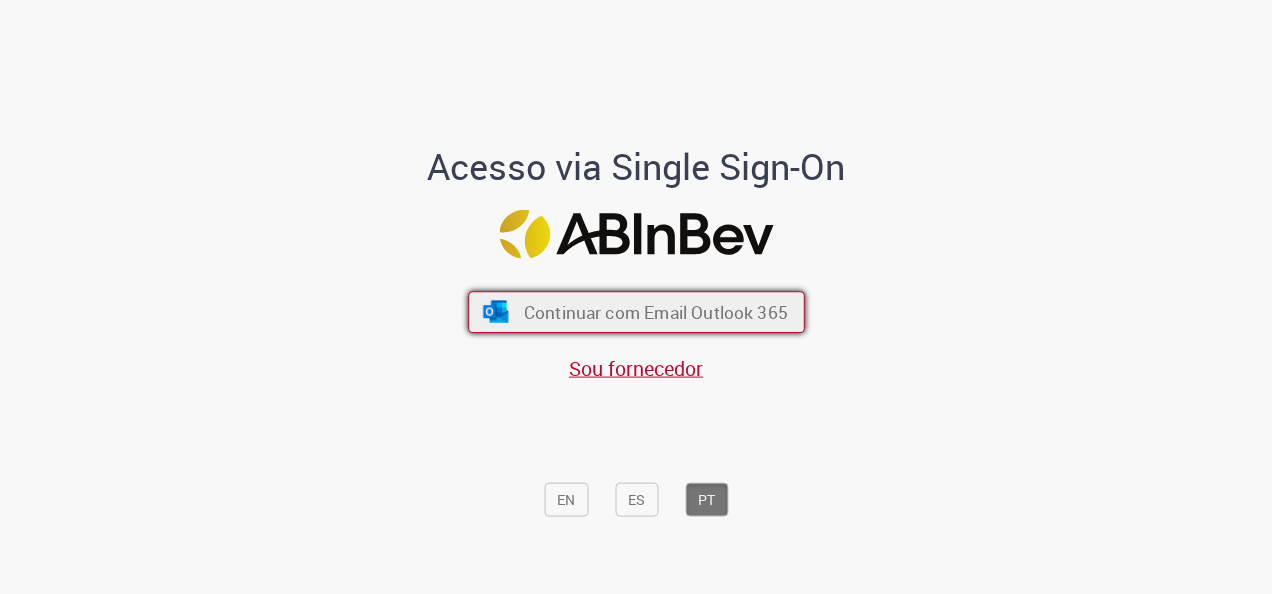 scroll, scrollTop: 0, scrollLeft: 0, axis: both 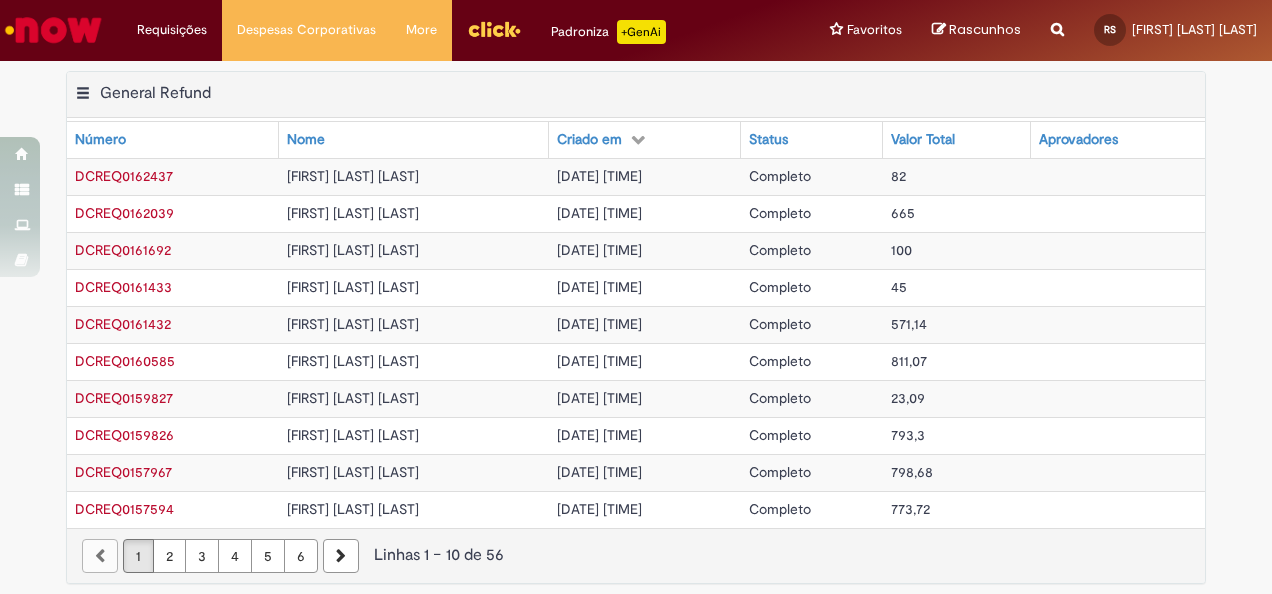 click on "[FULL_NAME]" at bounding box center [353, 176] 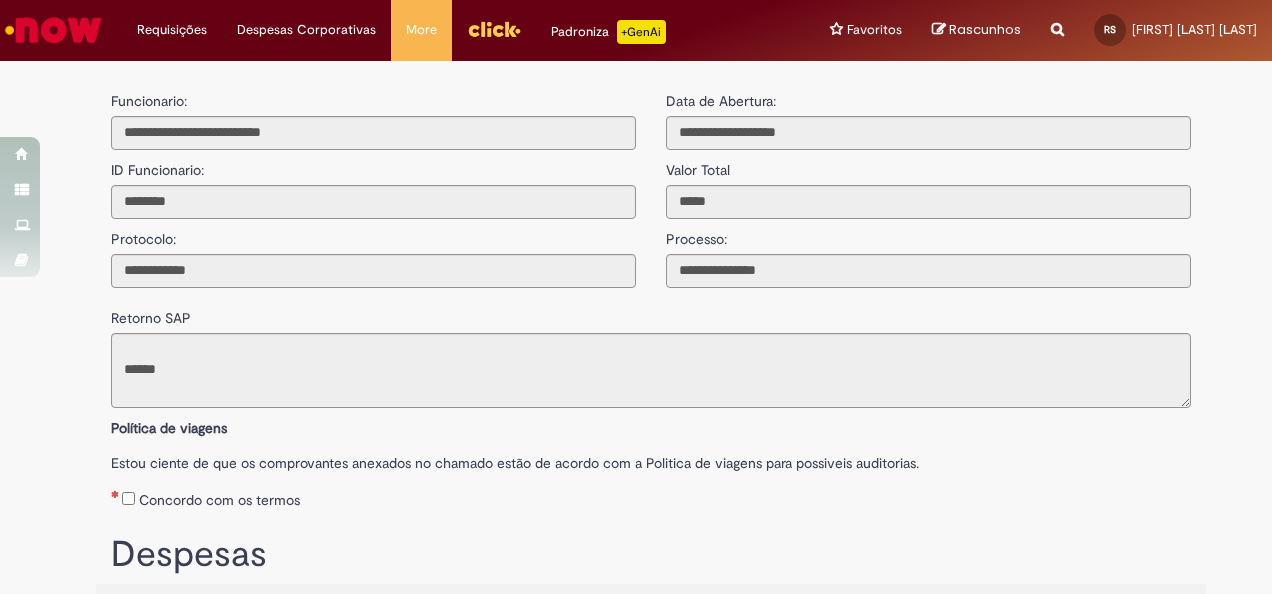 type on "**********" 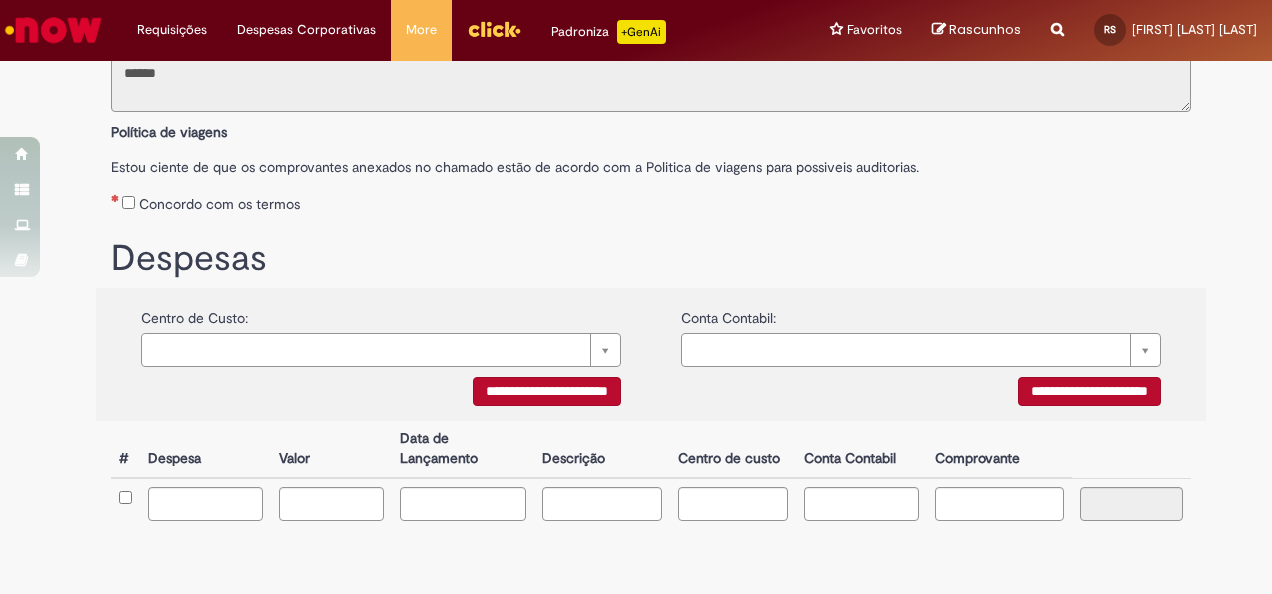 scroll, scrollTop: 354, scrollLeft: 0, axis: vertical 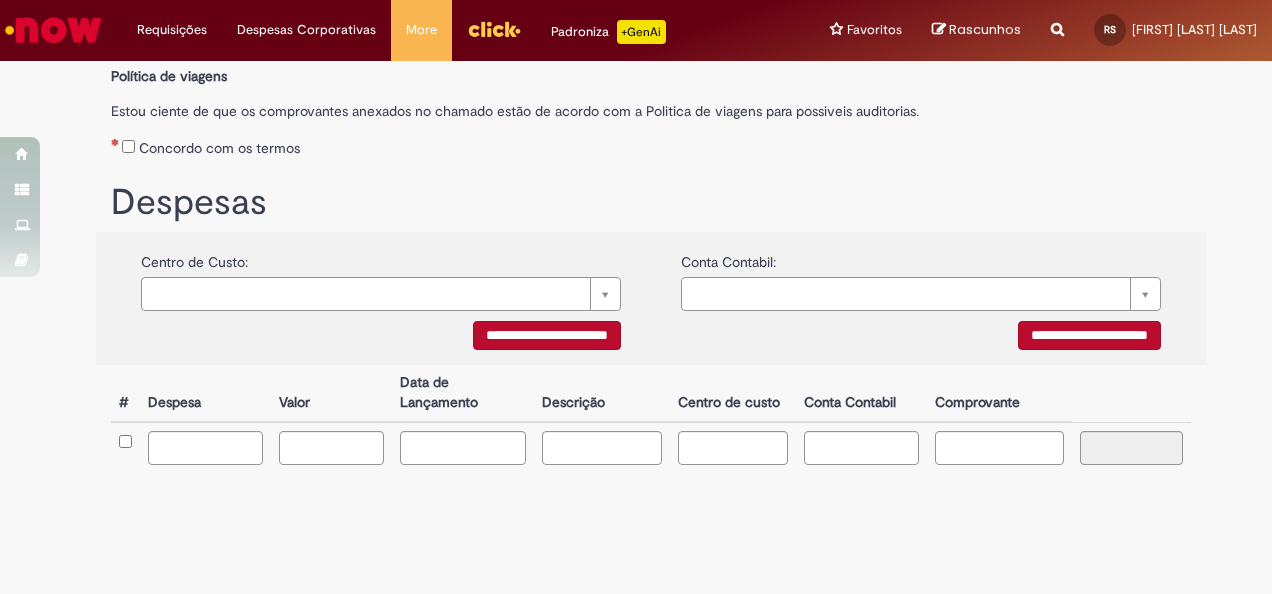 click on "**********" at bounding box center [547, 335] 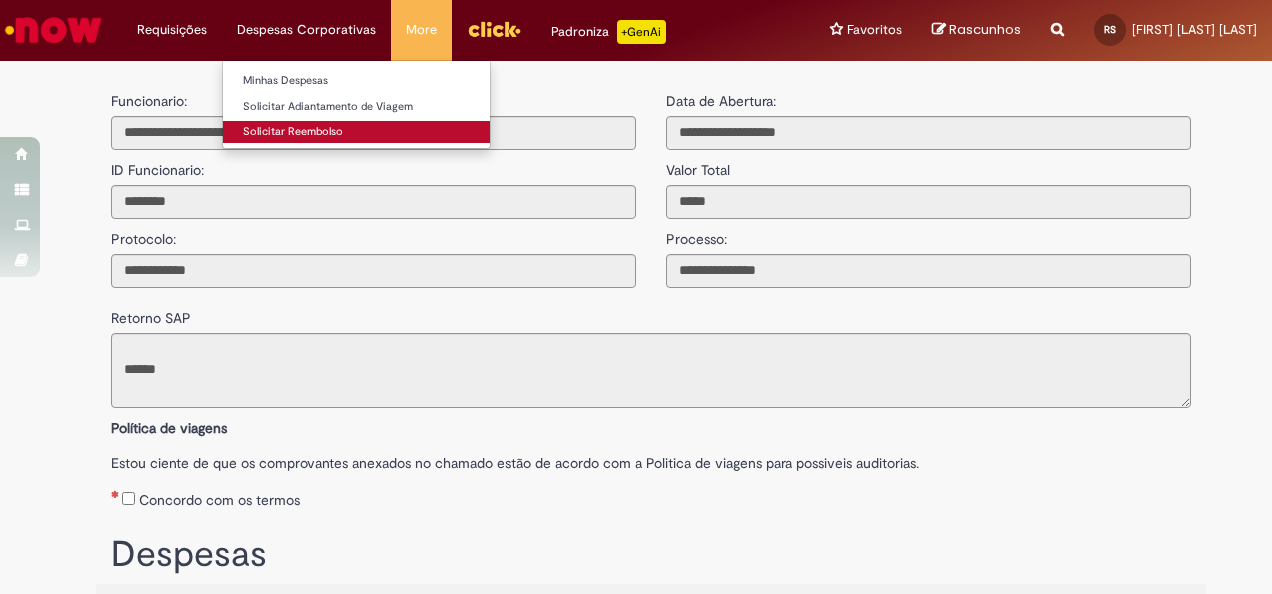 click on "Solicitar Reembolso" at bounding box center (356, 132) 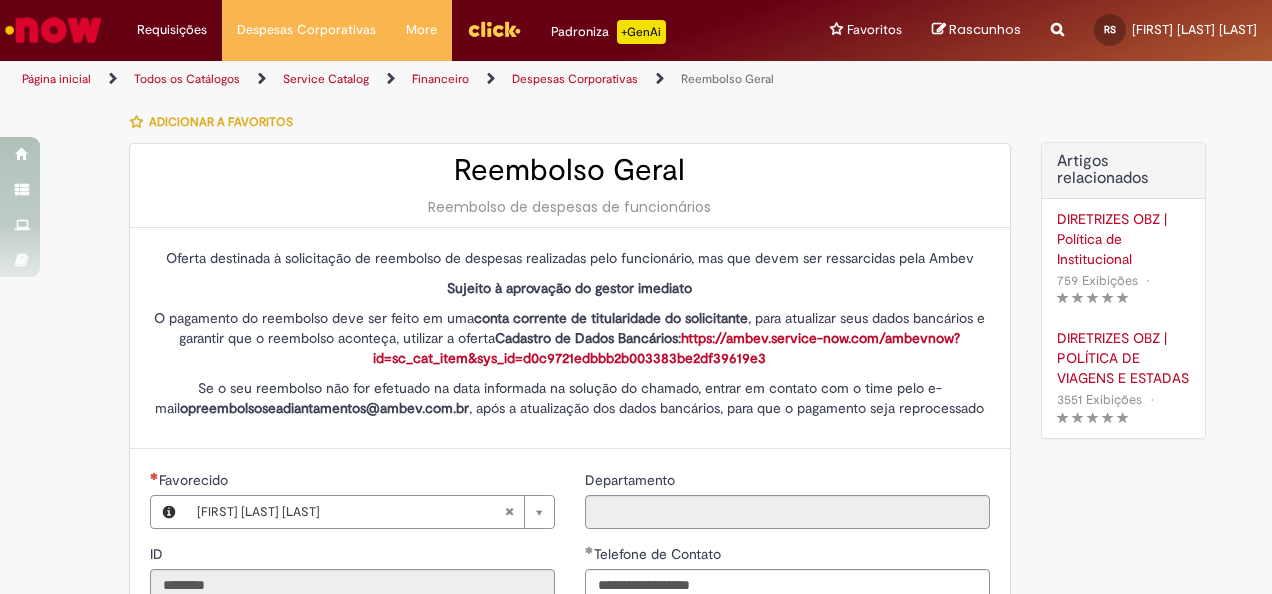 type on "**********" 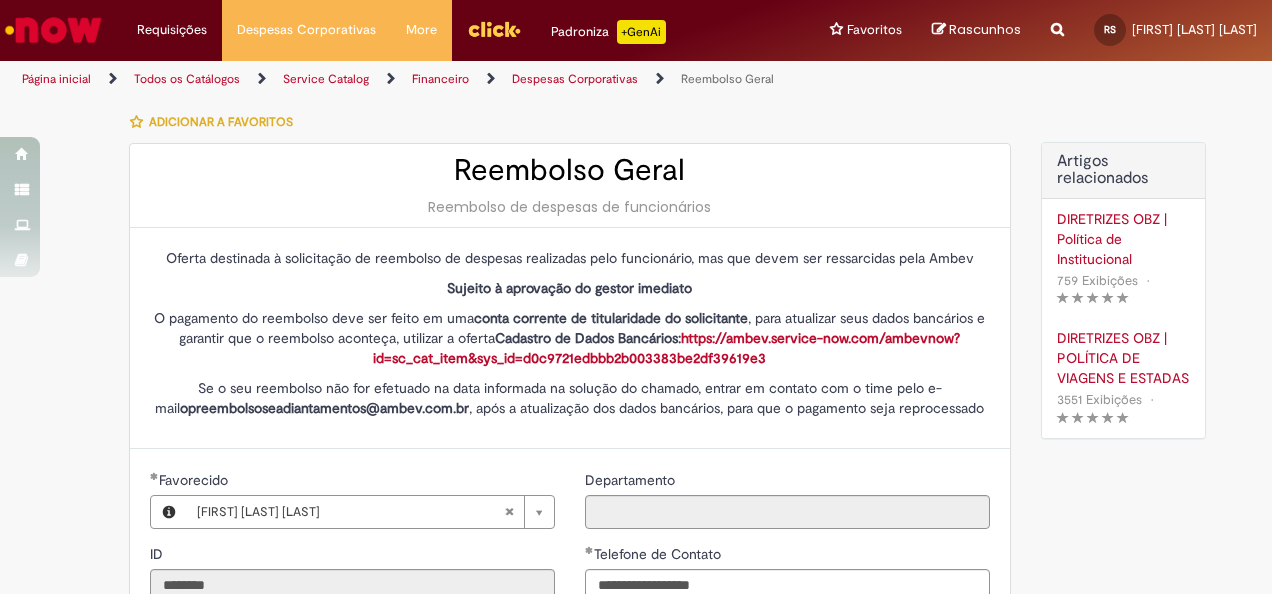 type on "**********" 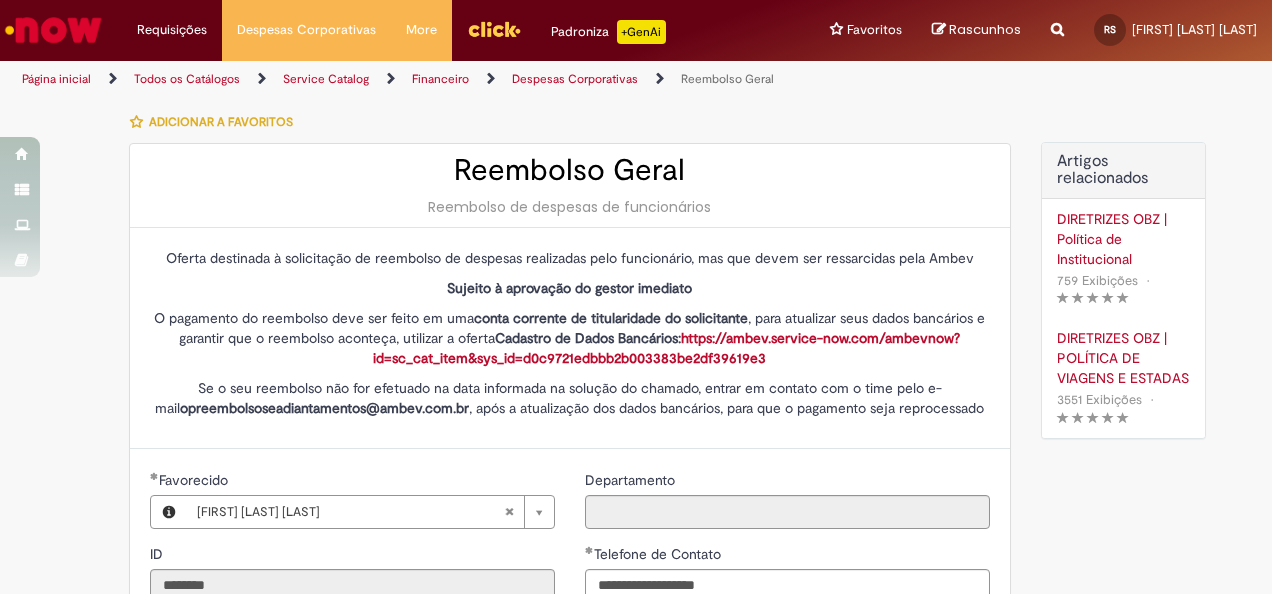 type on "**********" 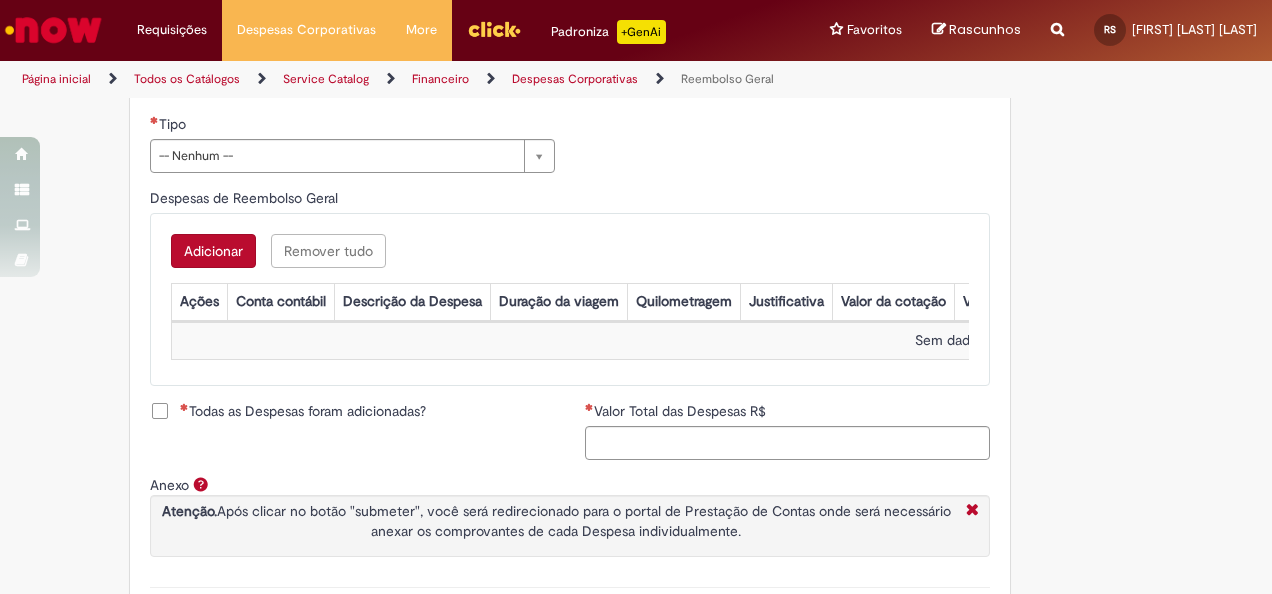 scroll, scrollTop: 756, scrollLeft: 0, axis: vertical 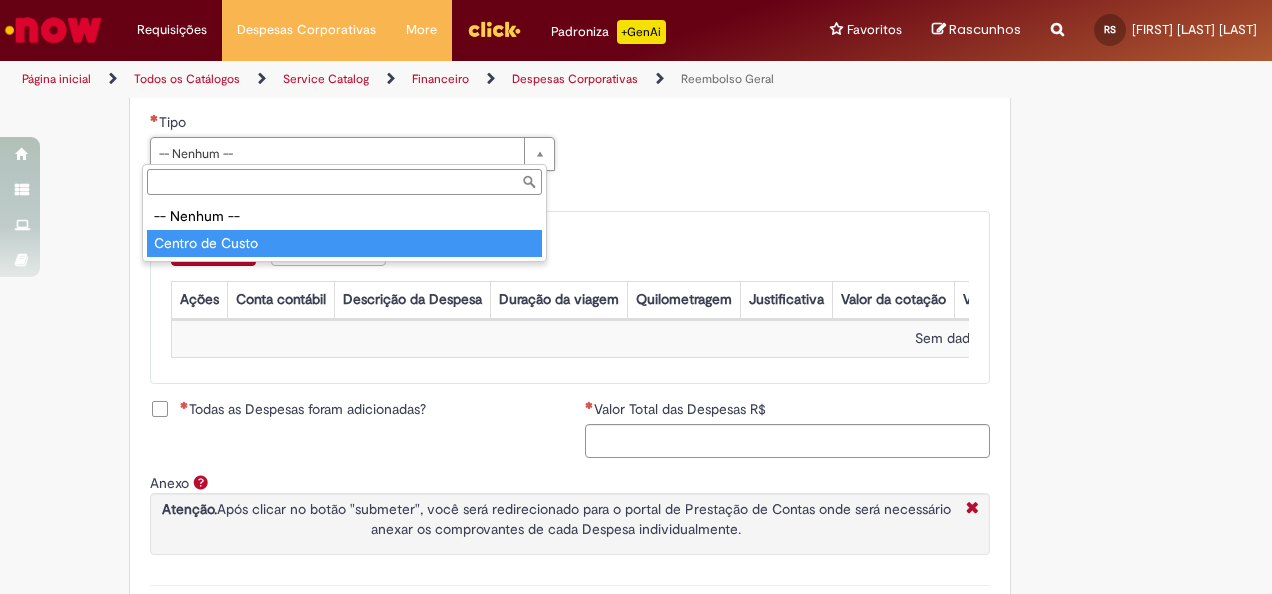 type on "**********" 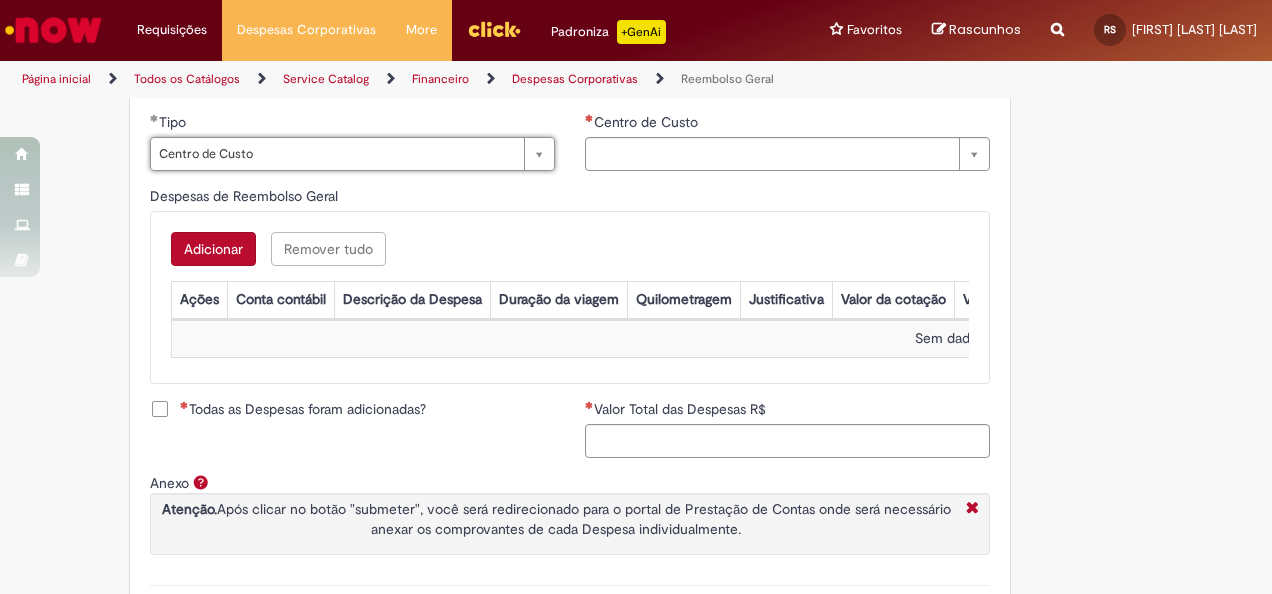 type on "**********" 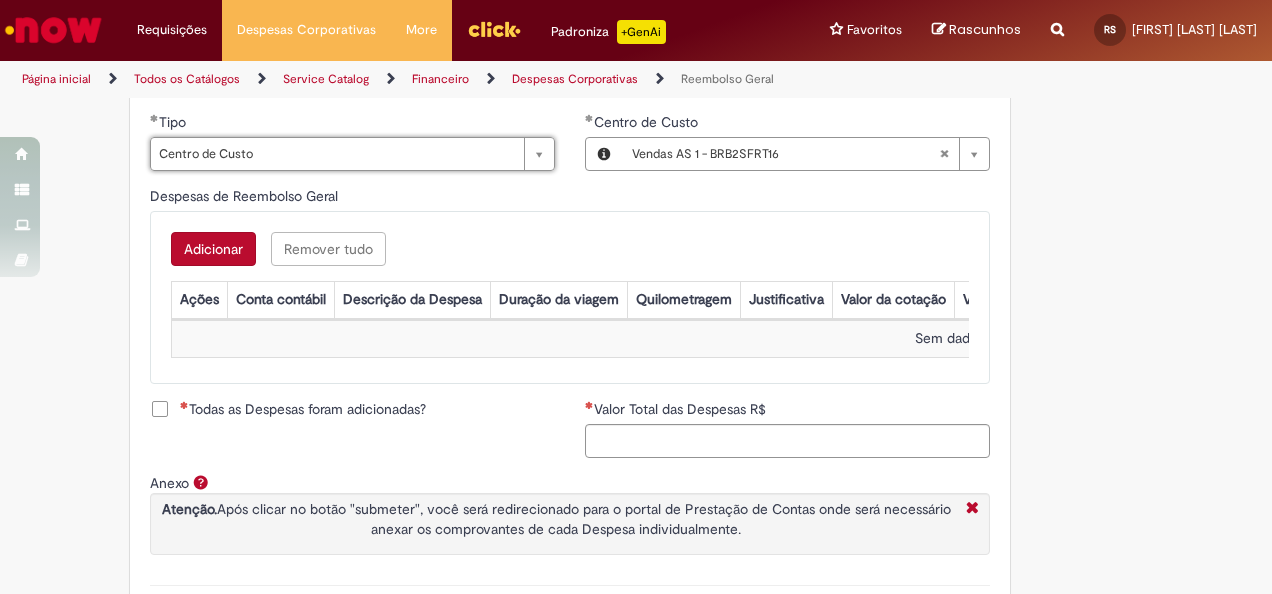 type 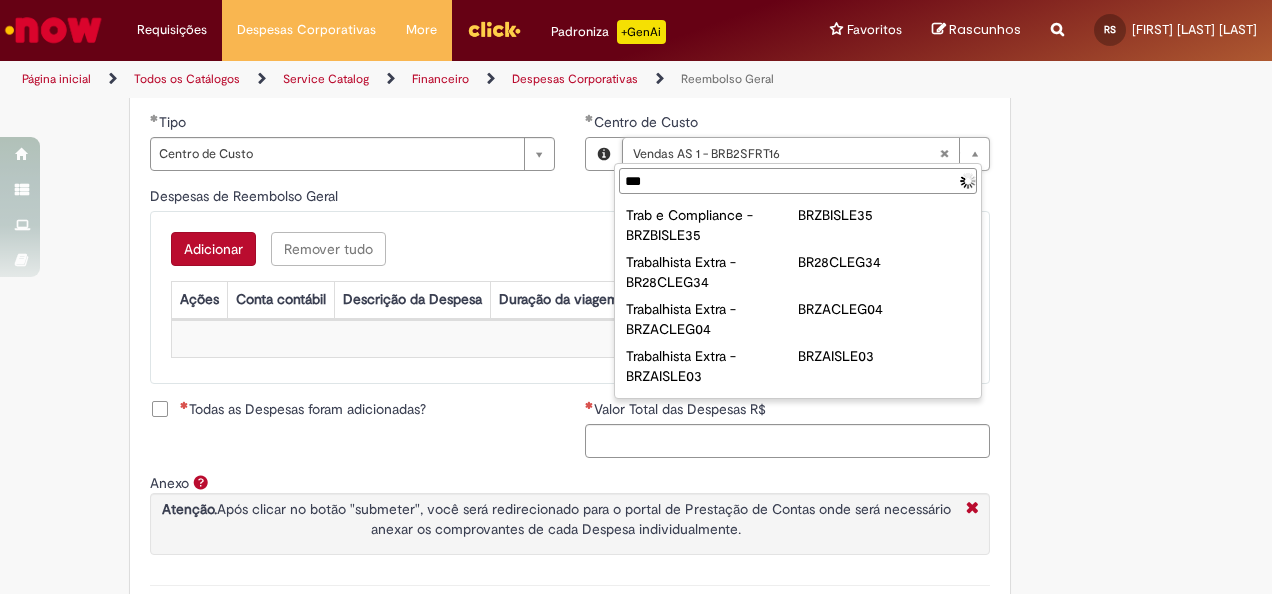 type on "****" 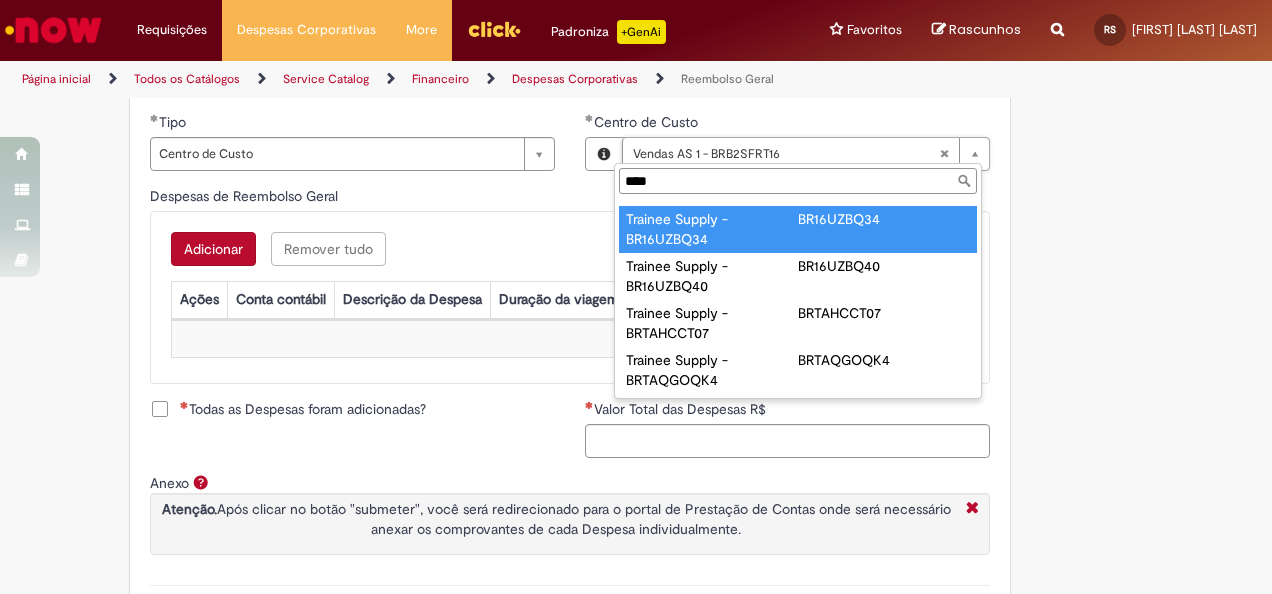 scroll, scrollTop: 0, scrollLeft: 0, axis: both 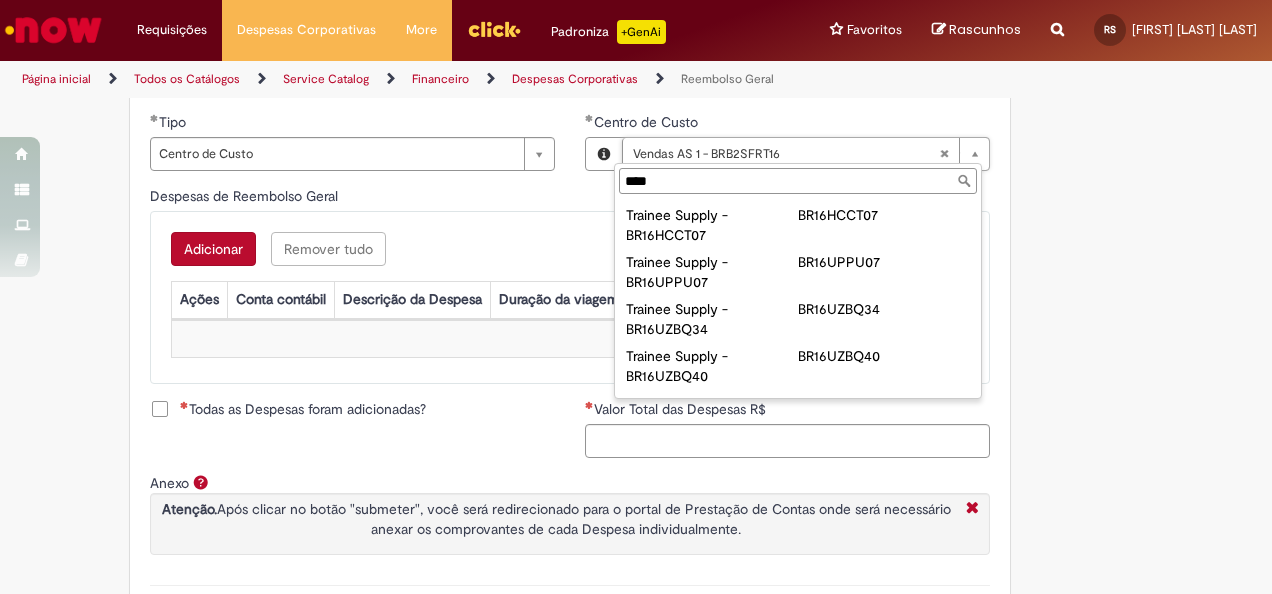 type on "**********" 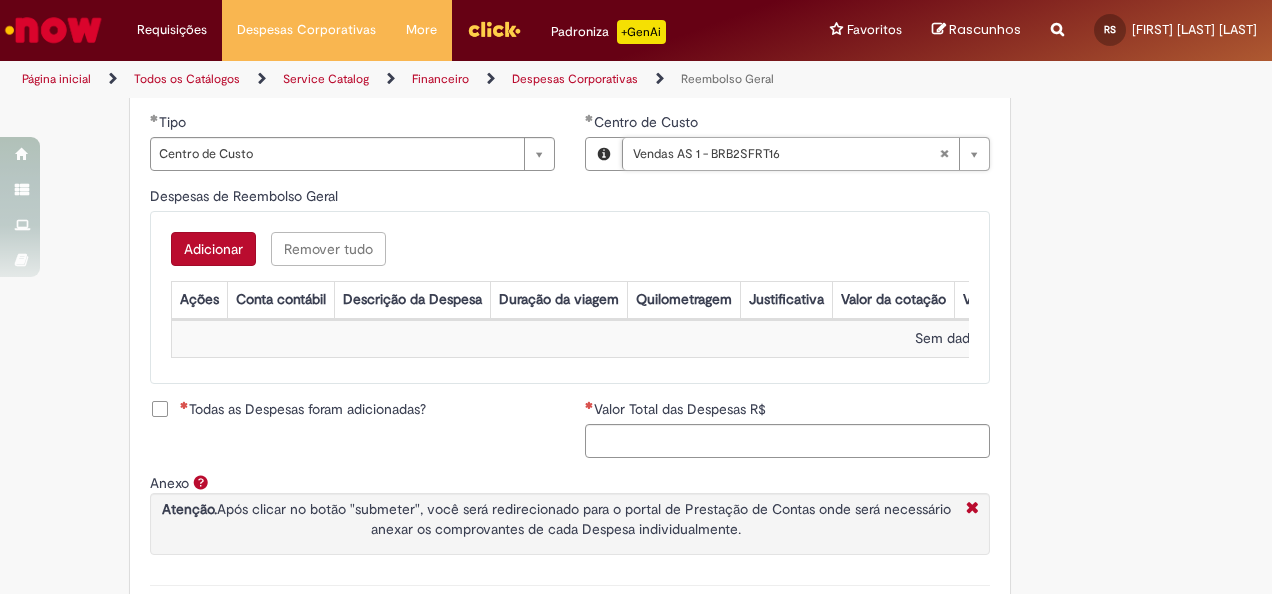 scroll, scrollTop: 0, scrollLeft: 164, axis: horizontal 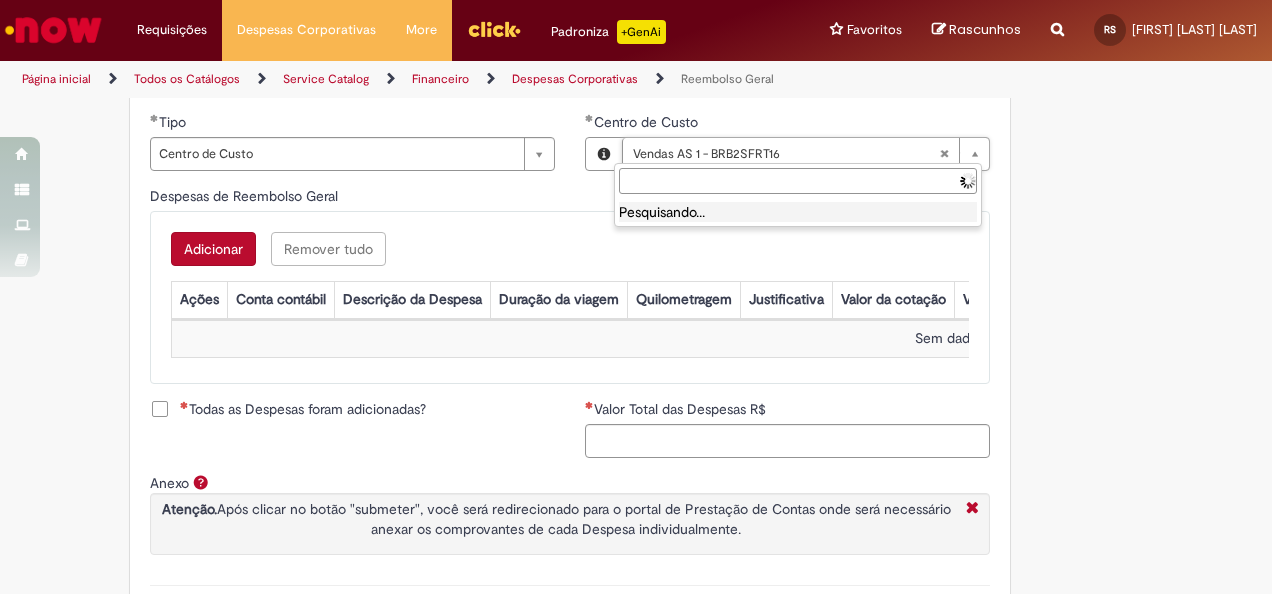 type 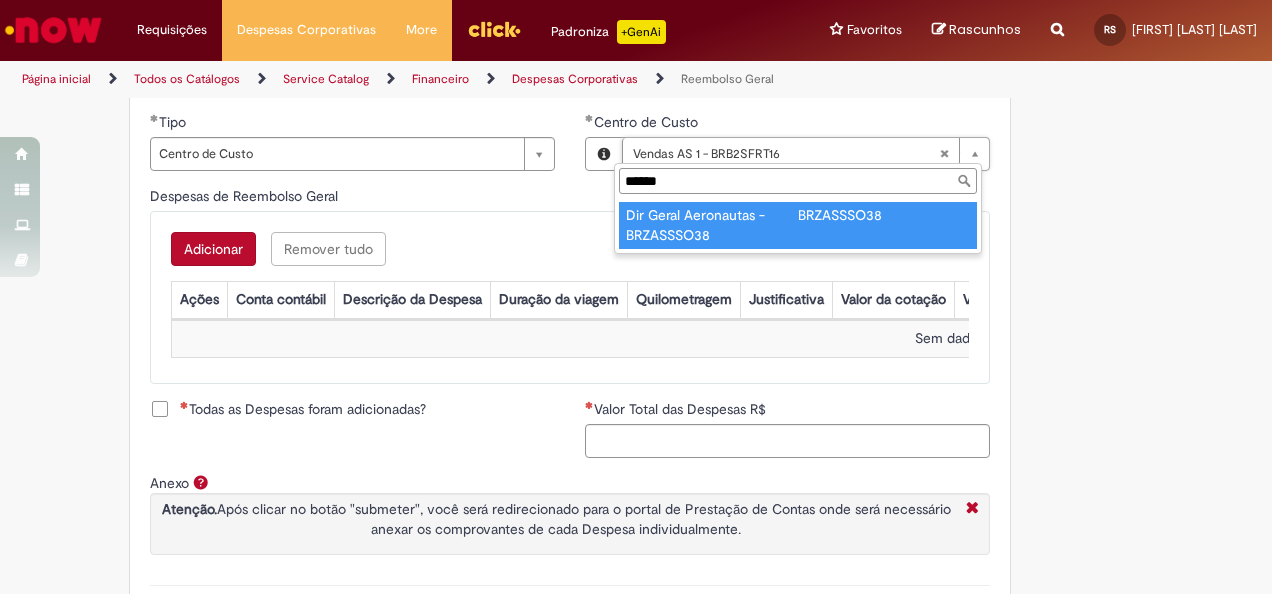 type on "******" 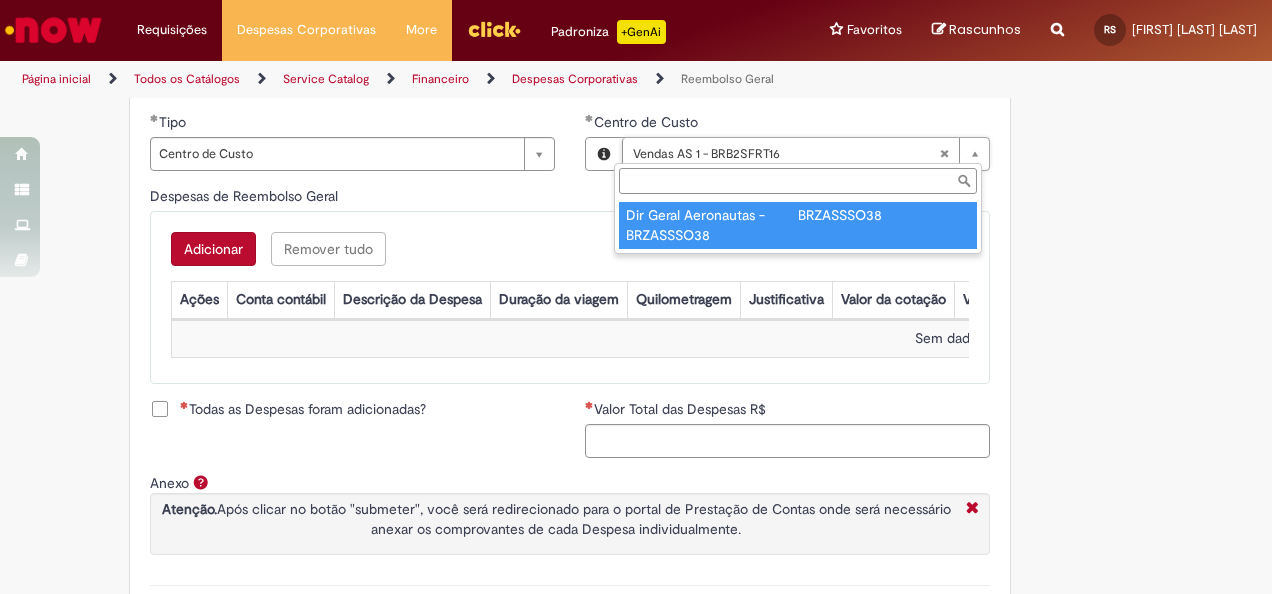 scroll, scrollTop: 0, scrollLeft: 164, axis: horizontal 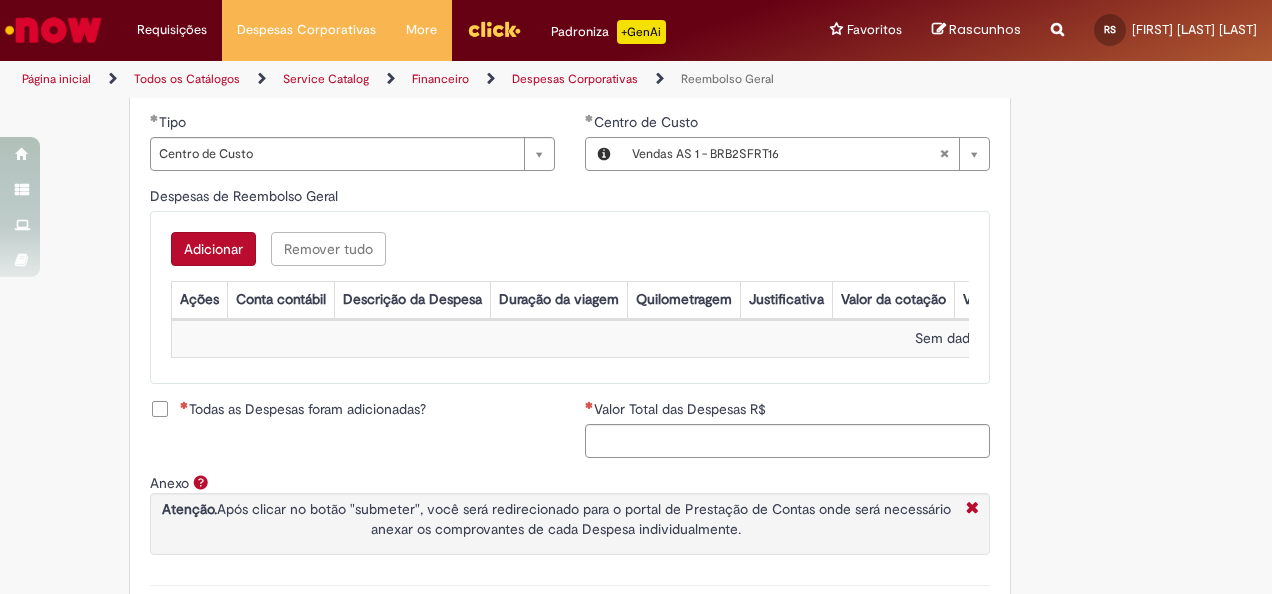 type 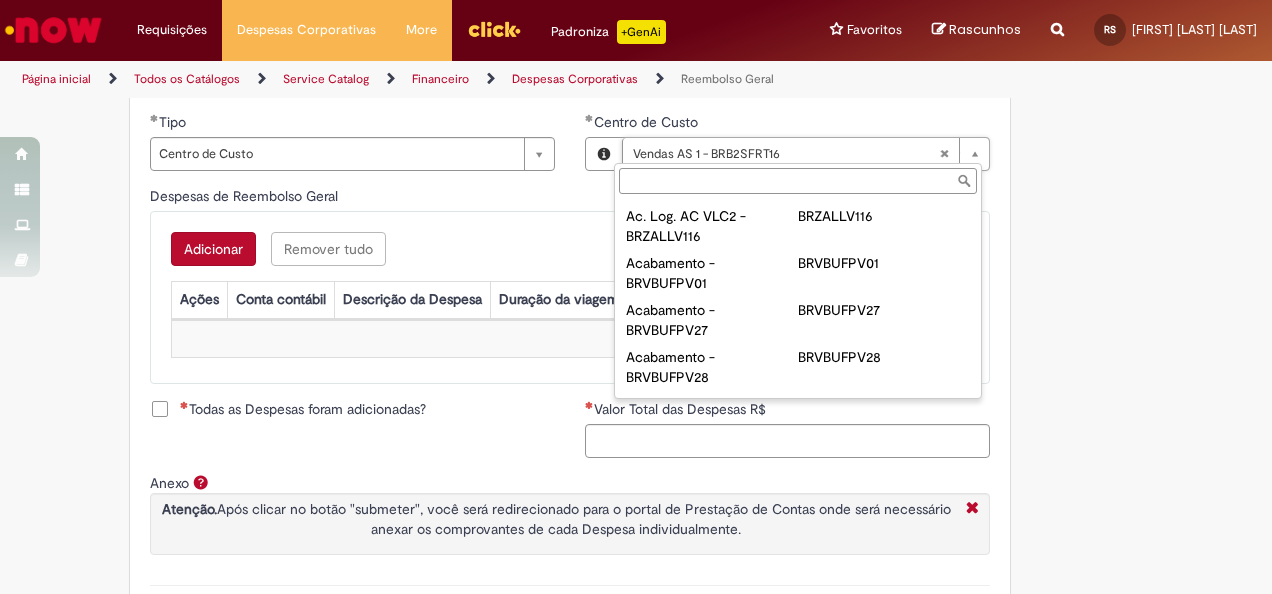 scroll, scrollTop: 1342, scrollLeft: 0, axis: vertical 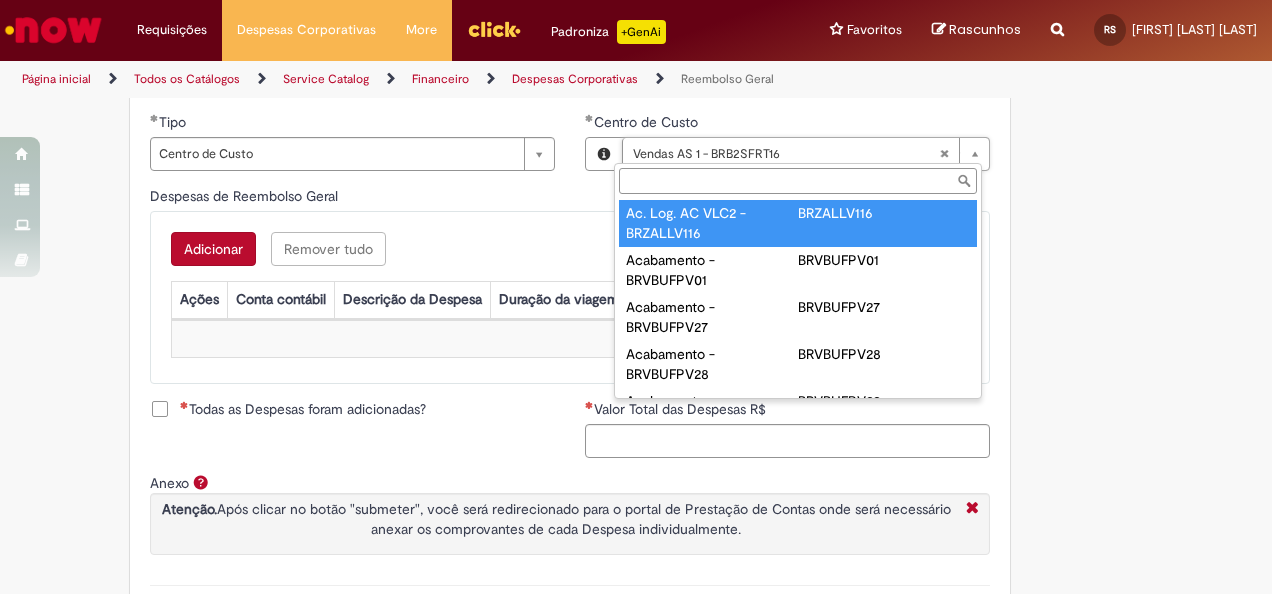 type on "**********" 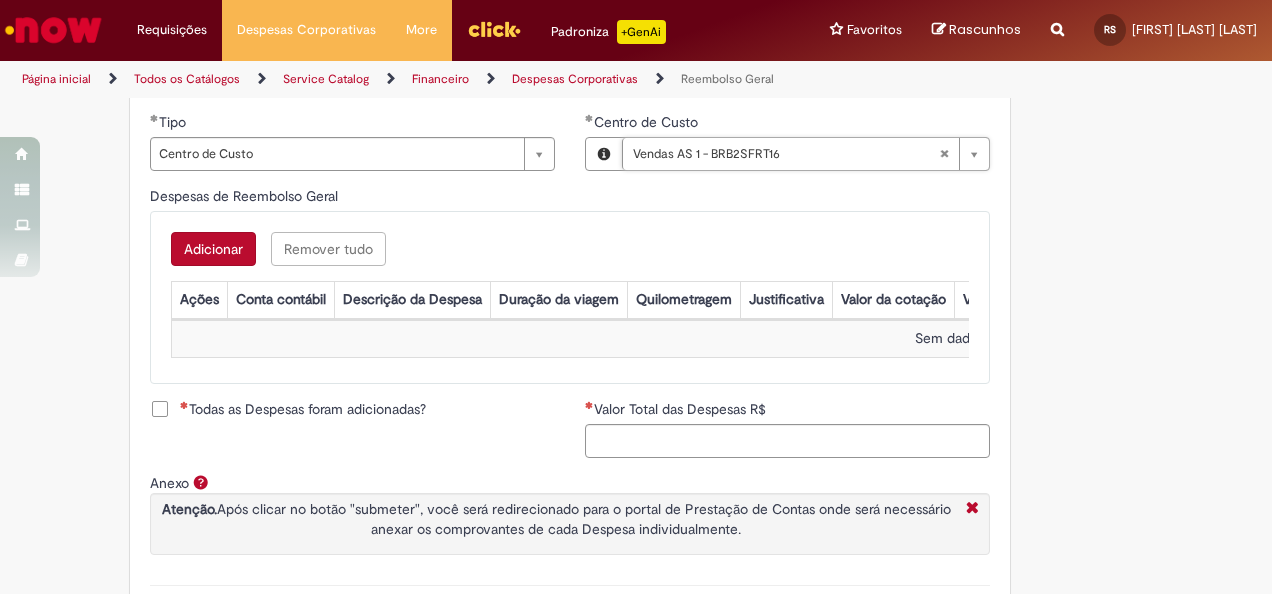 scroll, scrollTop: 0, scrollLeft: 0, axis: both 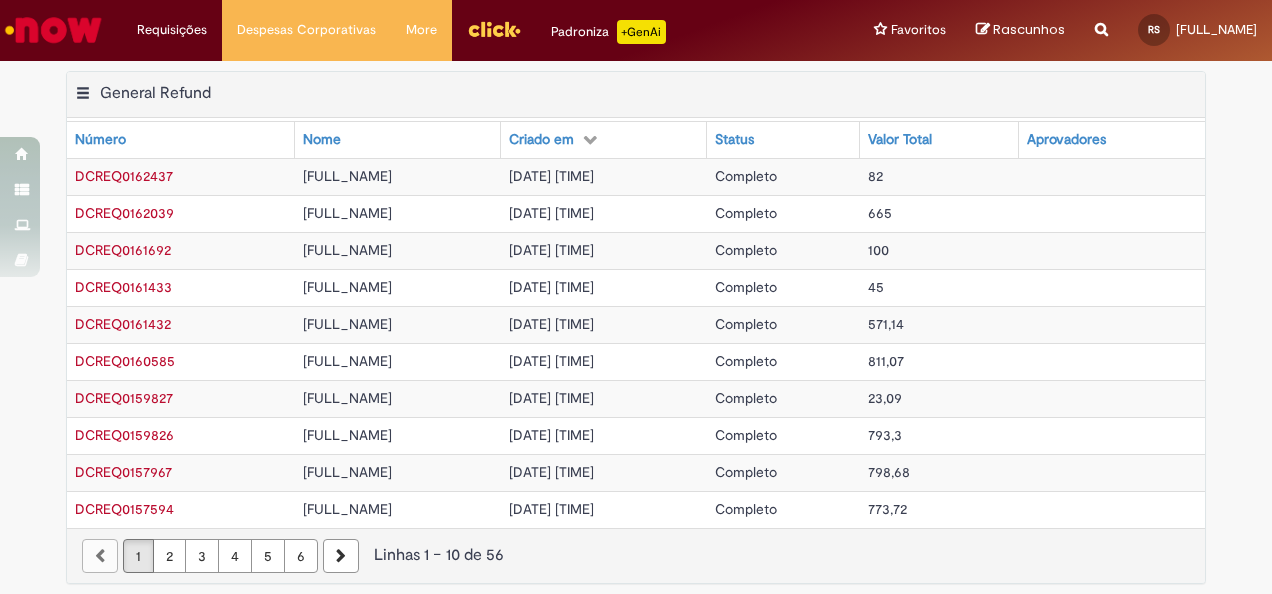 click on "2" at bounding box center [169, 556] 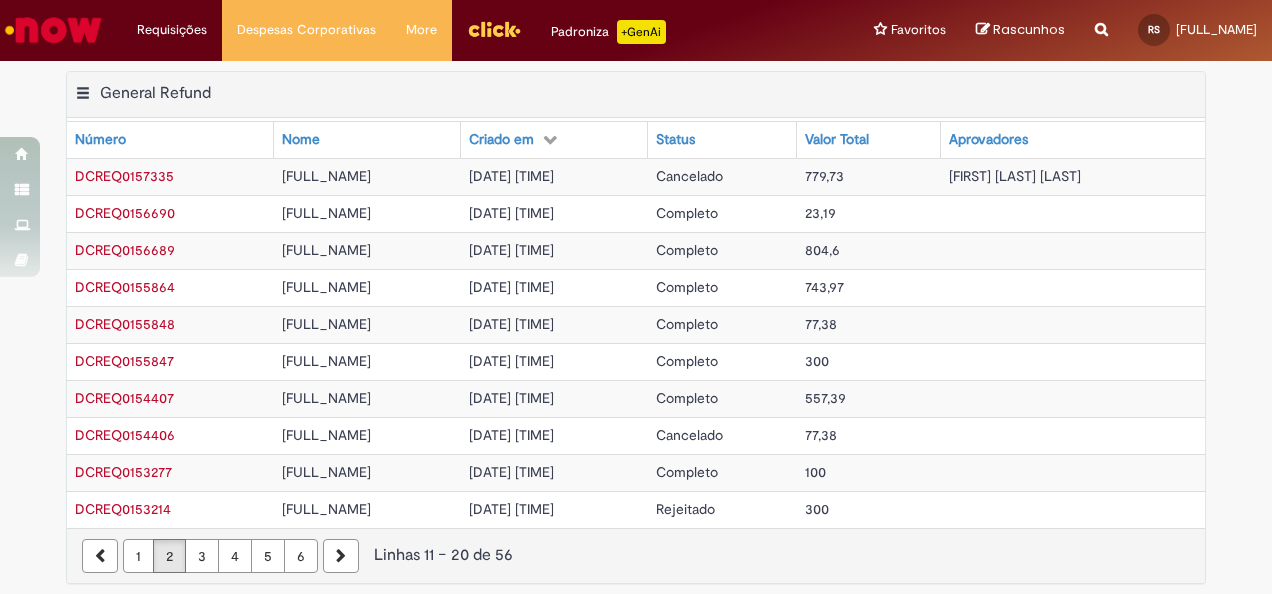 click on "Cancelado" at bounding box center [689, 435] 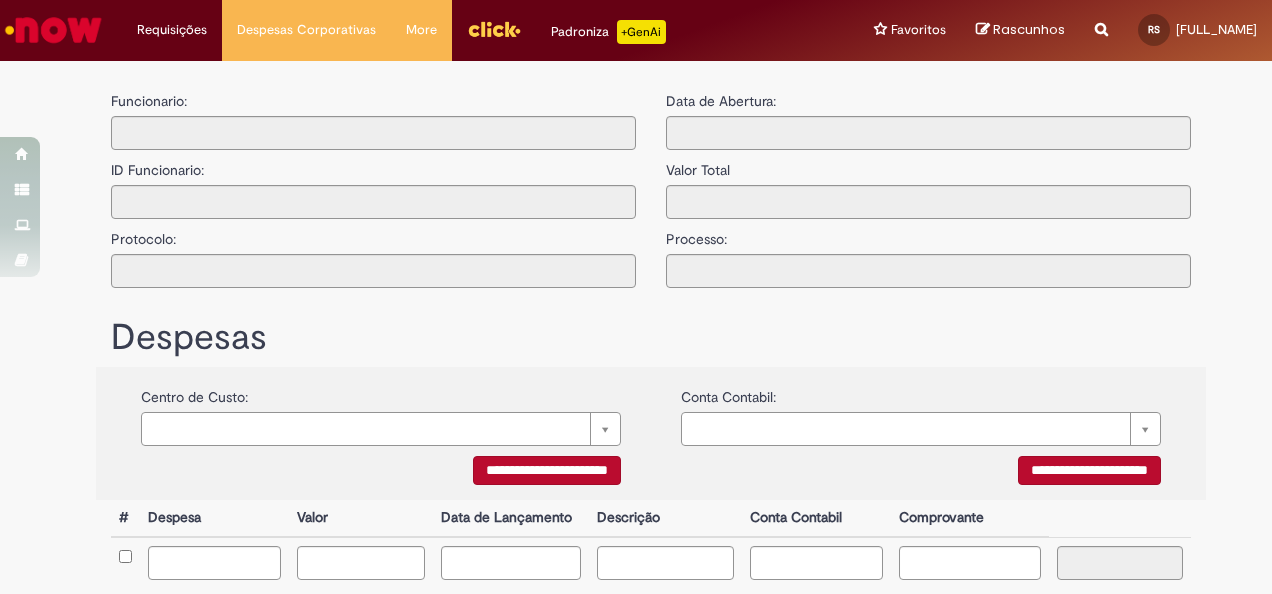 type on "**********" 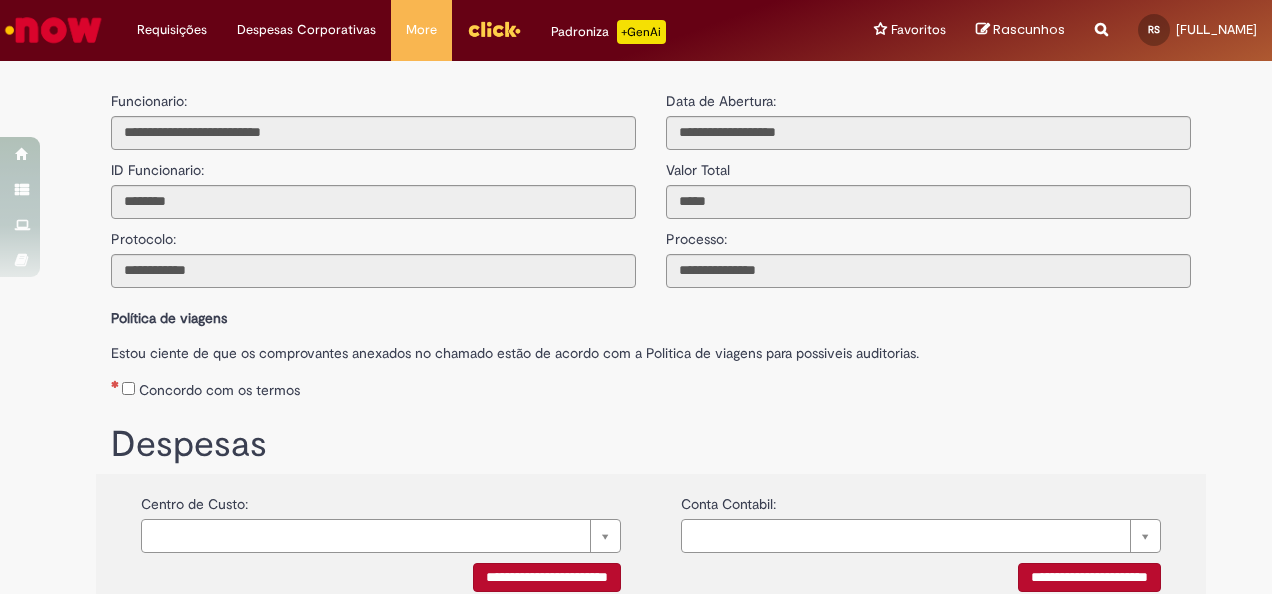 scroll, scrollTop: 244, scrollLeft: 0, axis: vertical 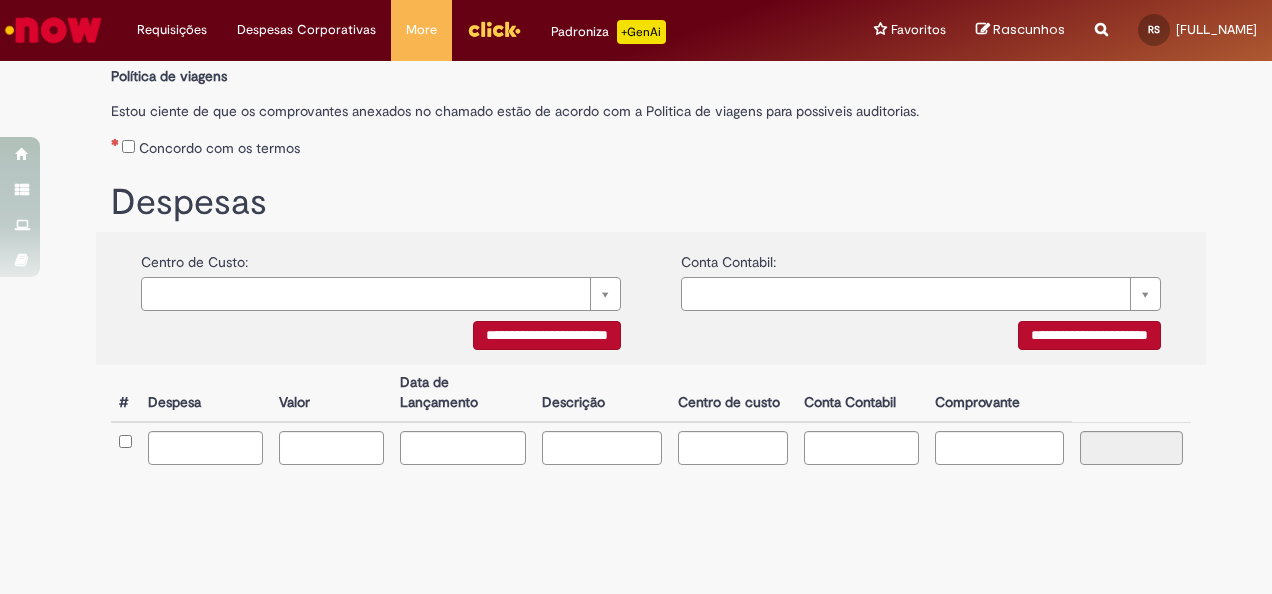 click on "**********" at bounding box center (547, 335) 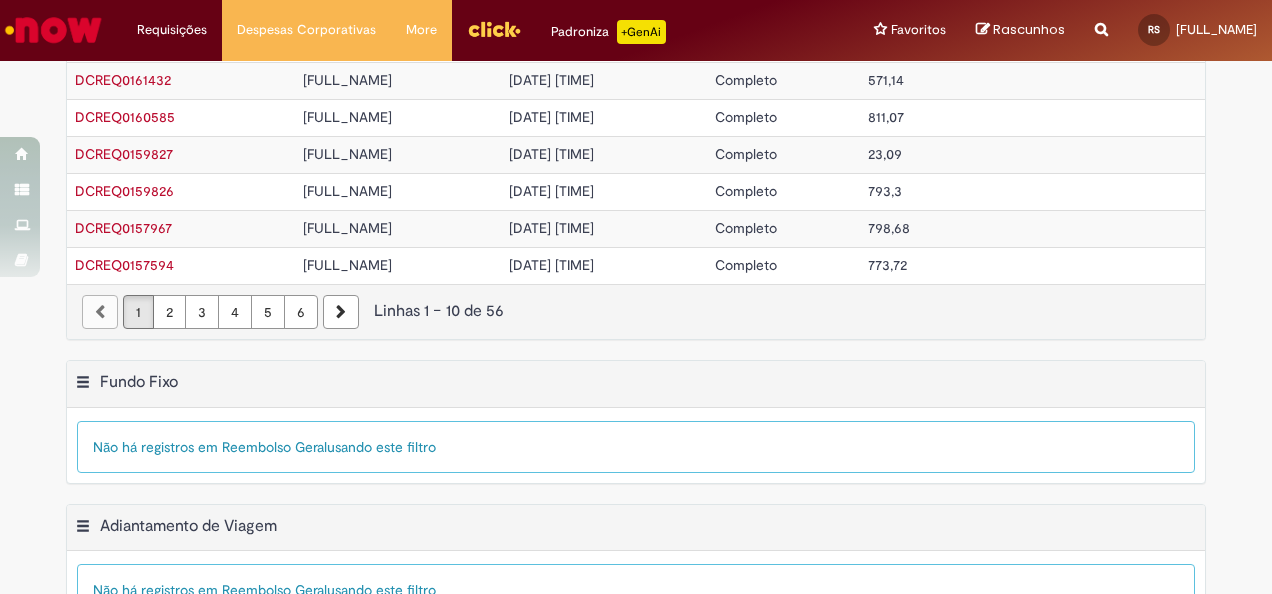 scroll, scrollTop: 0, scrollLeft: 0, axis: both 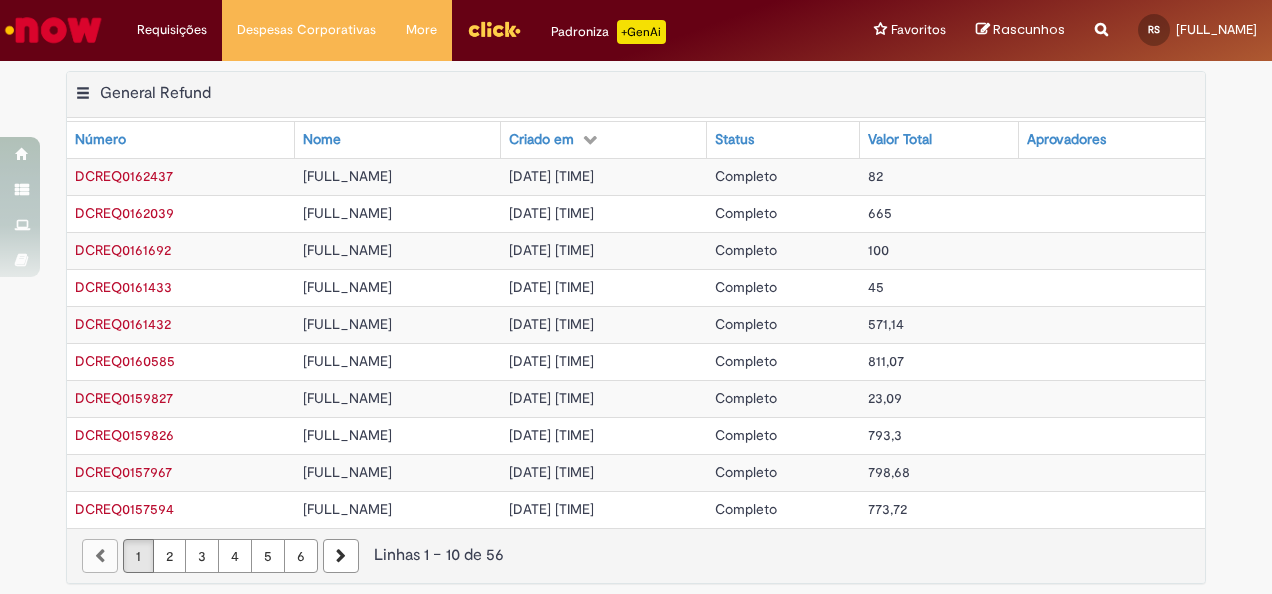 click on "2" at bounding box center (169, 556) 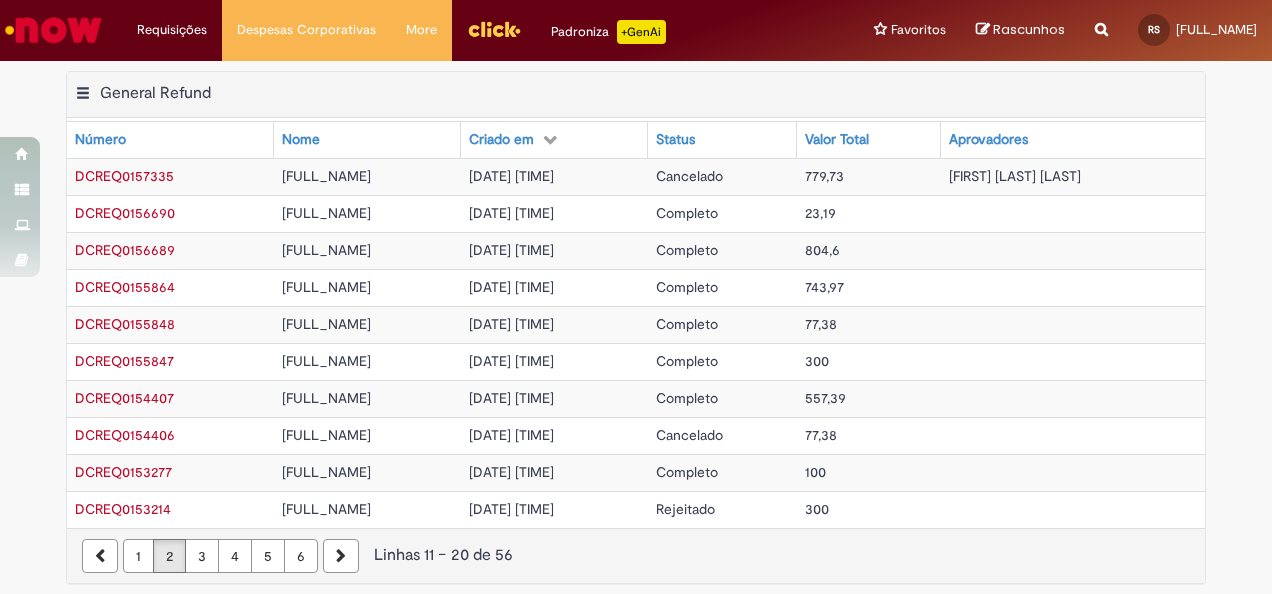click on "Rejeitado" at bounding box center [685, 509] 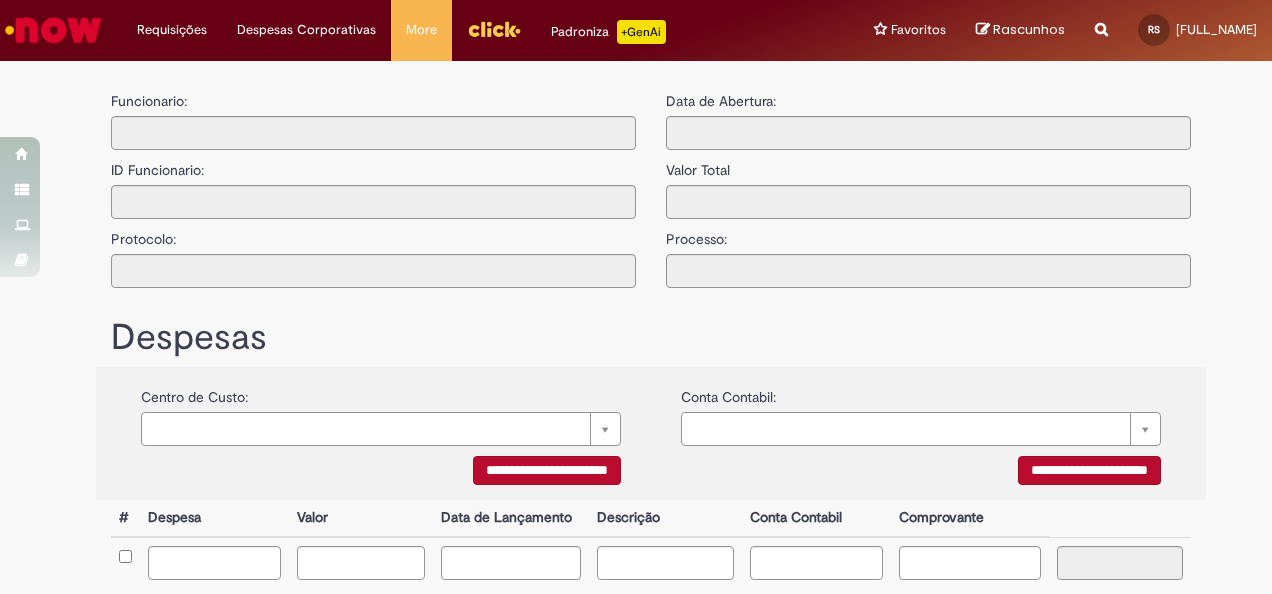 type on "**********" 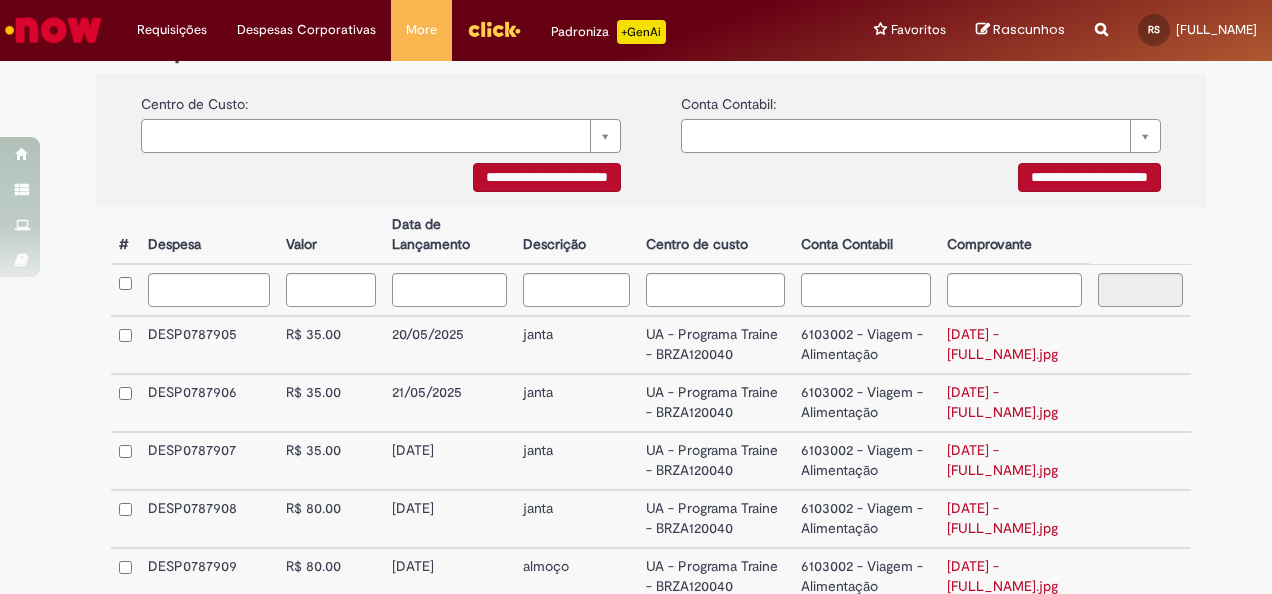 scroll, scrollTop: 259, scrollLeft: 0, axis: vertical 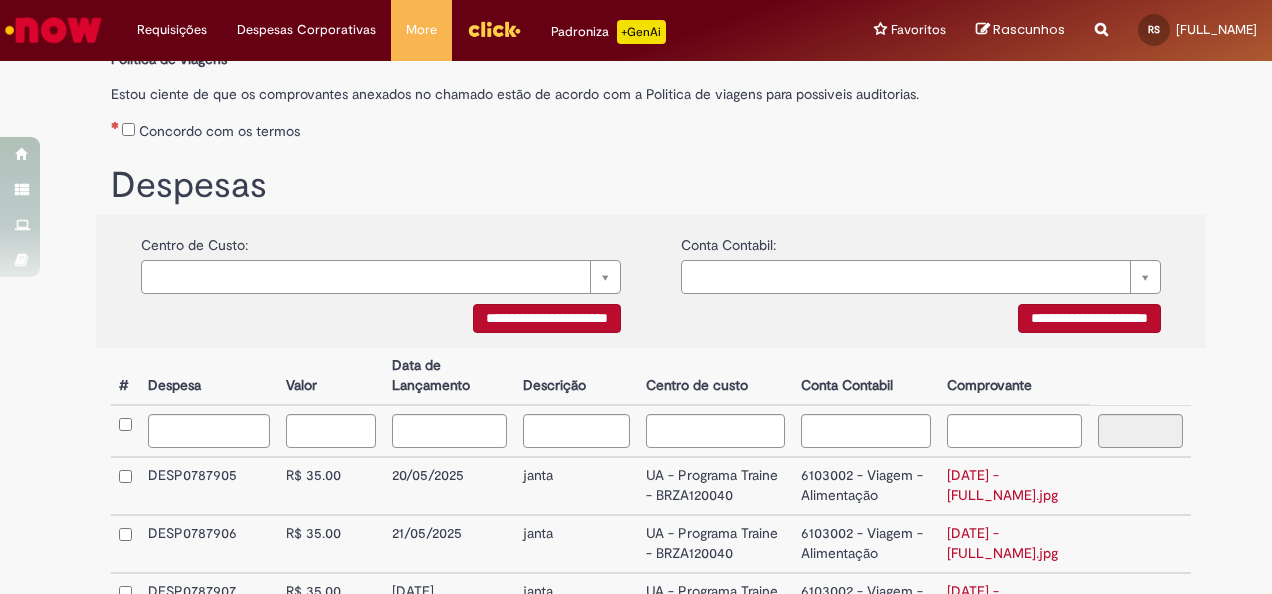 click on "**********" at bounding box center [547, 318] 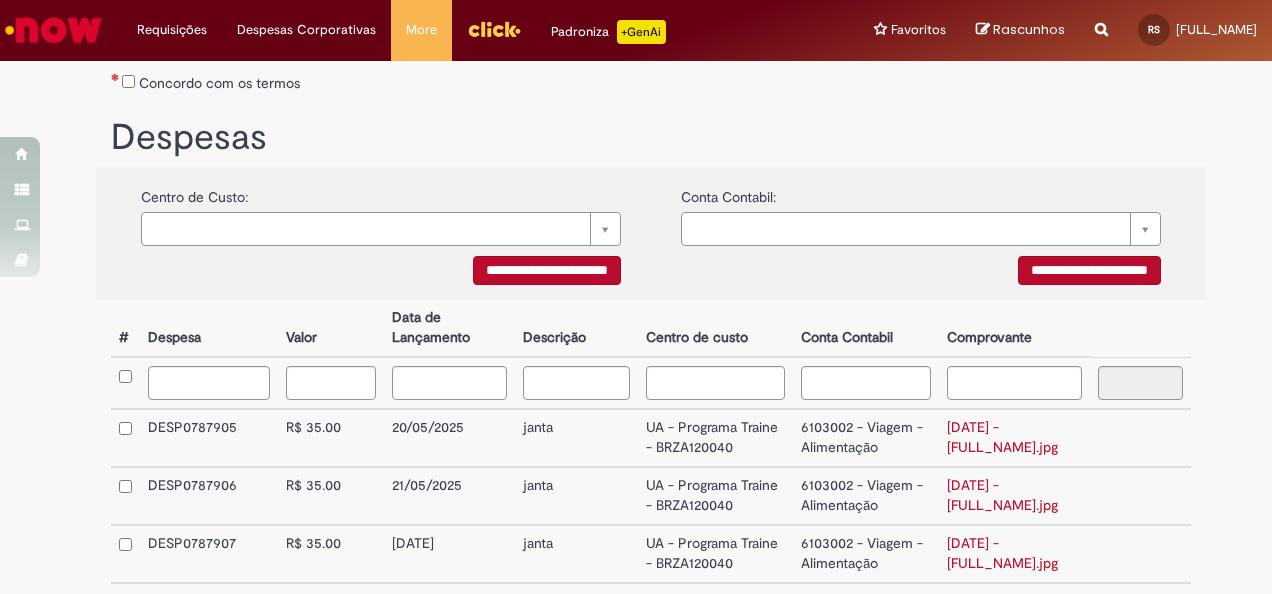 scroll, scrollTop: 302, scrollLeft: 0, axis: vertical 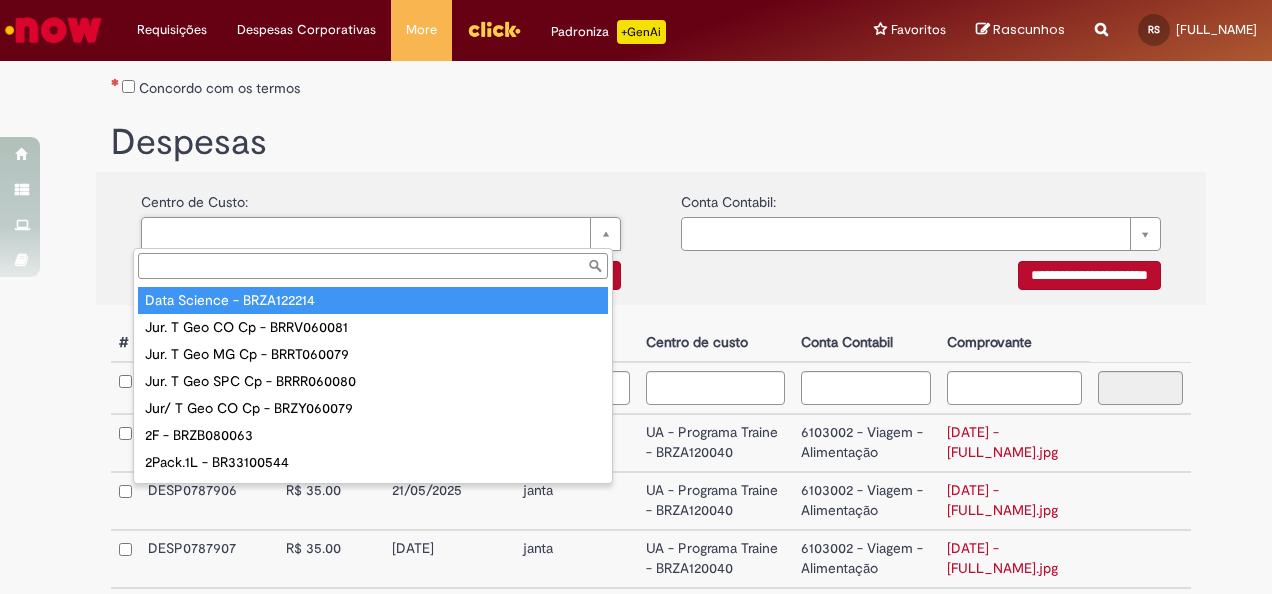 click at bounding box center (373, 266) 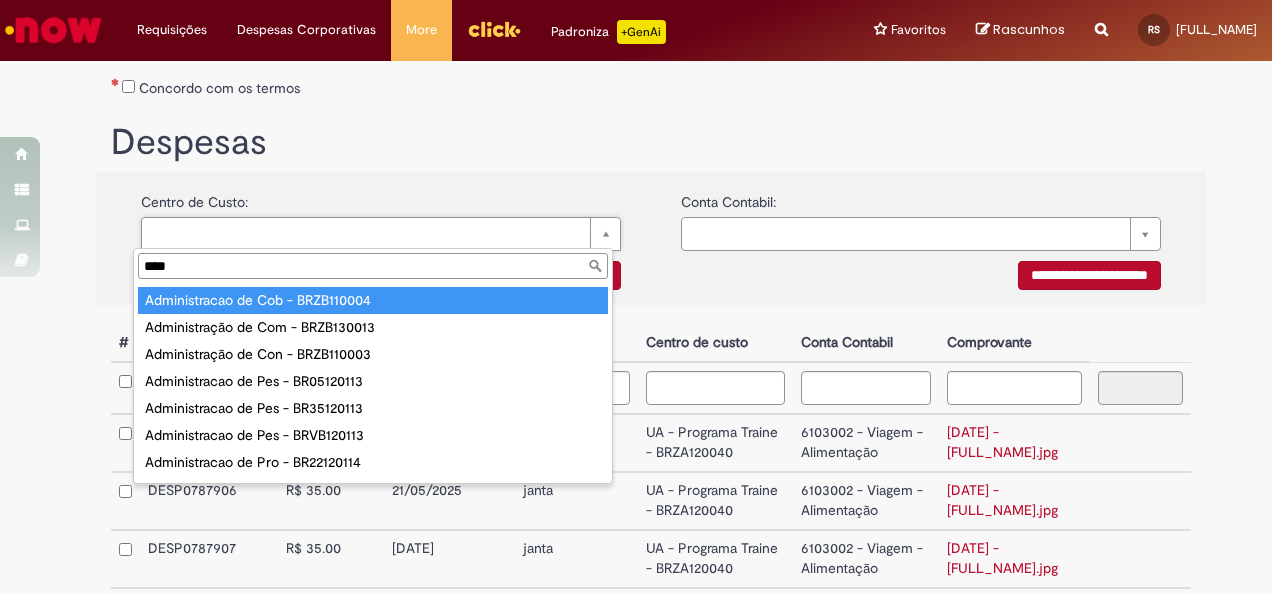 scroll, scrollTop: 0, scrollLeft: 0, axis: both 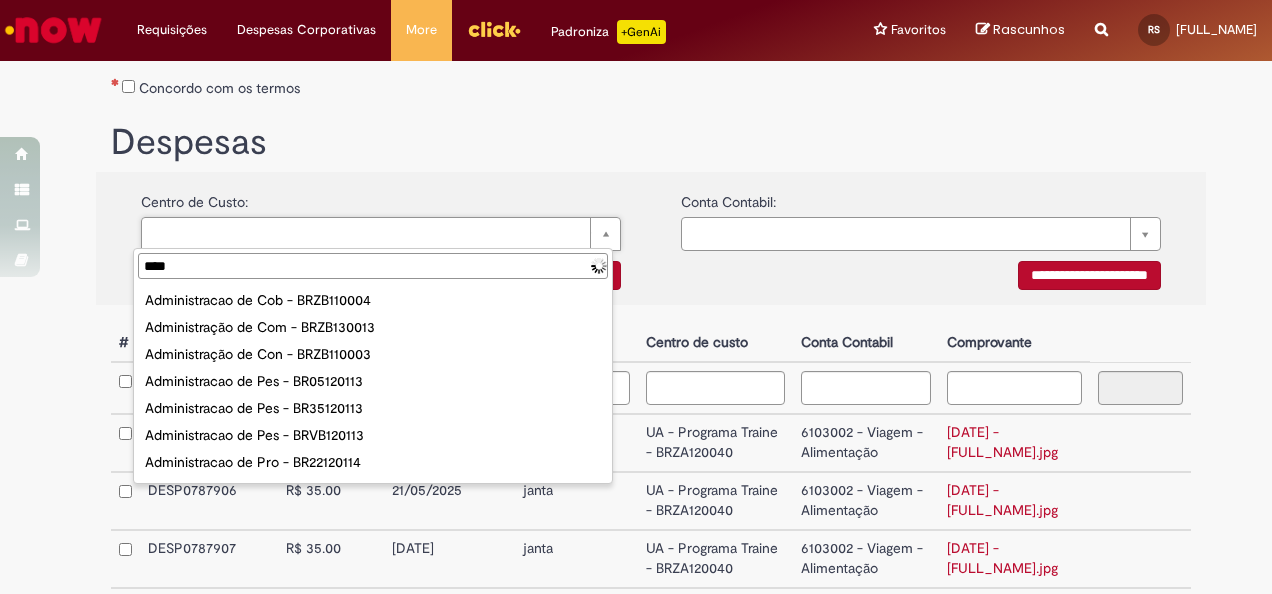 type on "*****" 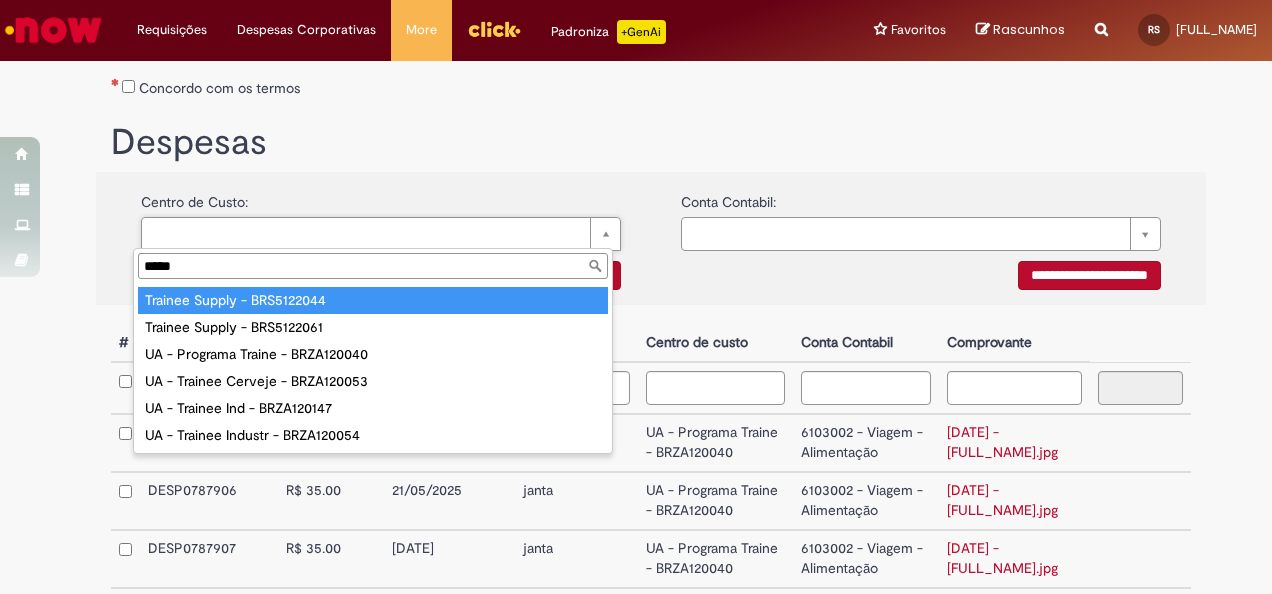 scroll, scrollTop: 0, scrollLeft: 0, axis: both 